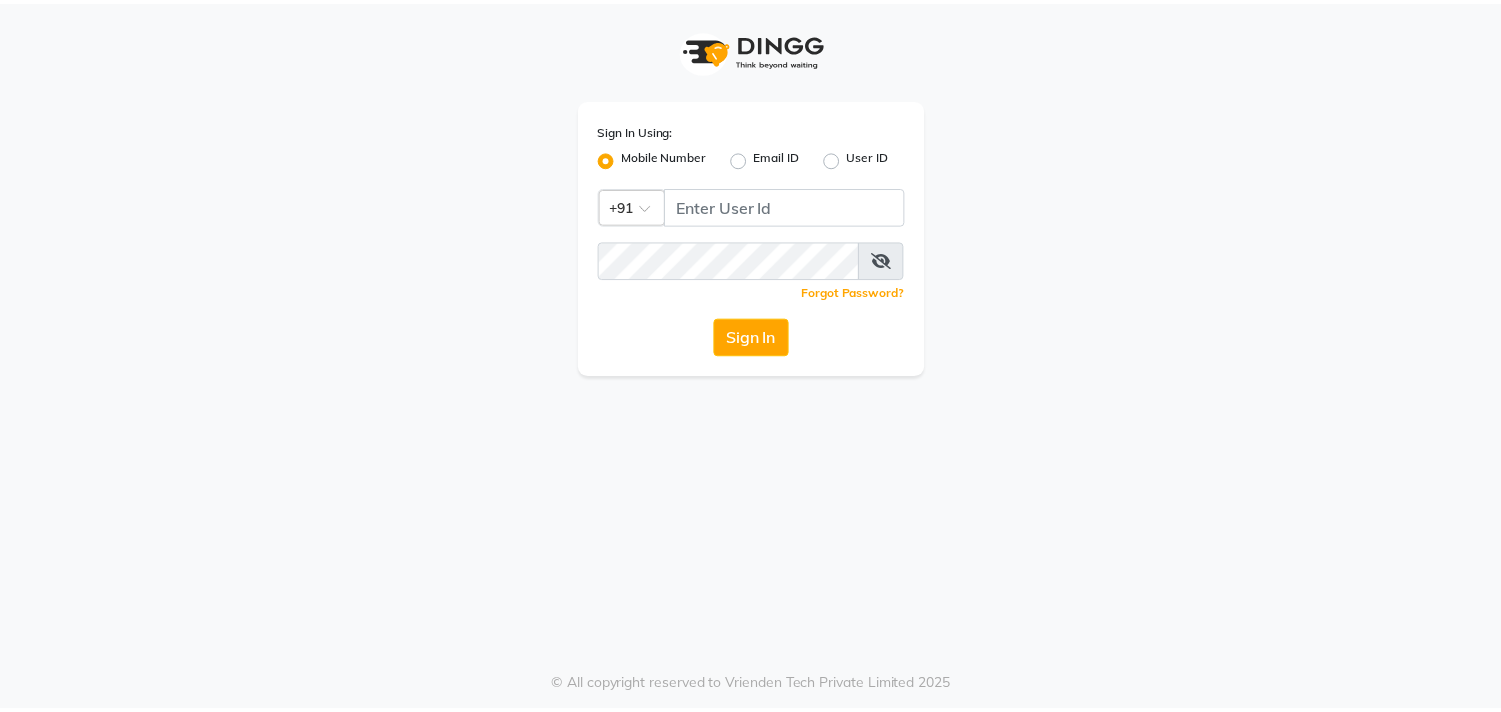 scroll, scrollTop: 0, scrollLeft: 0, axis: both 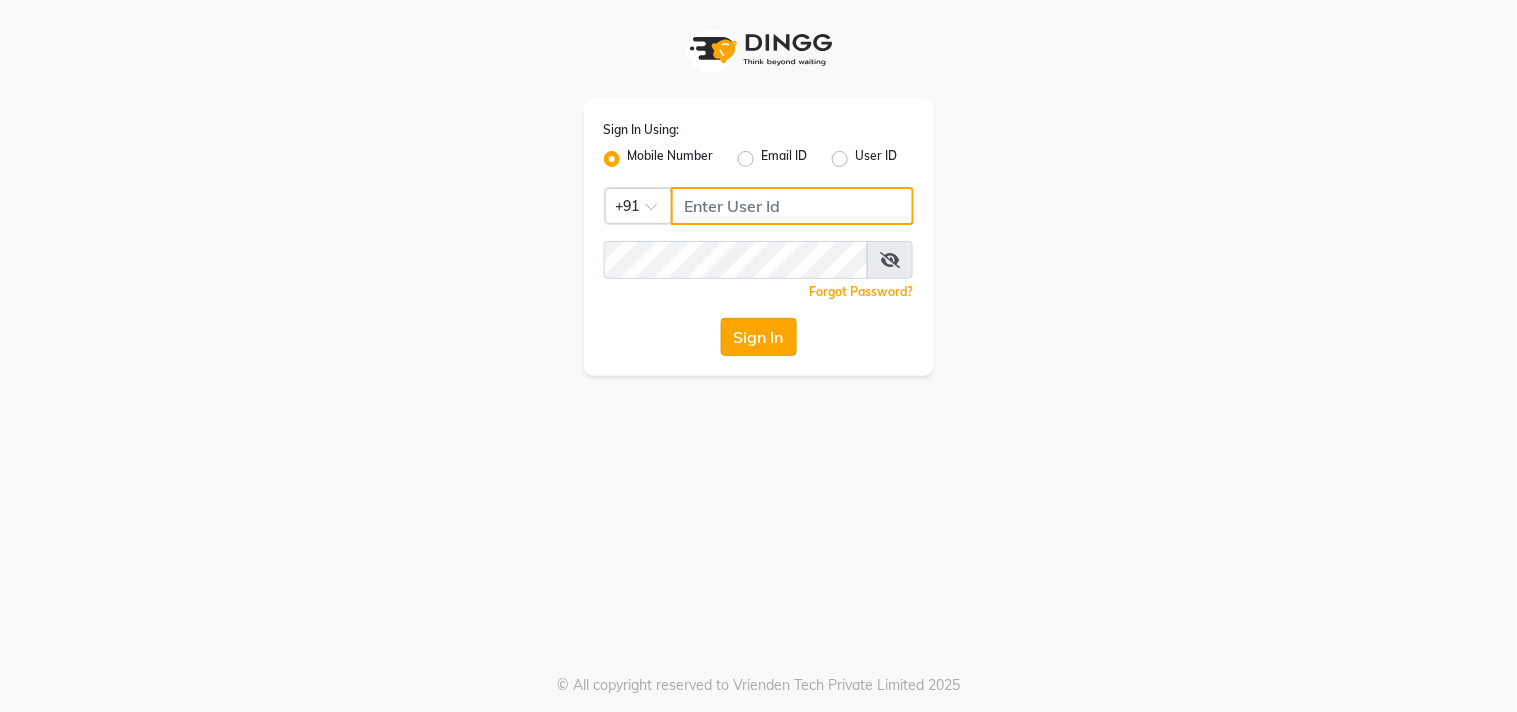 type on "9890249775" 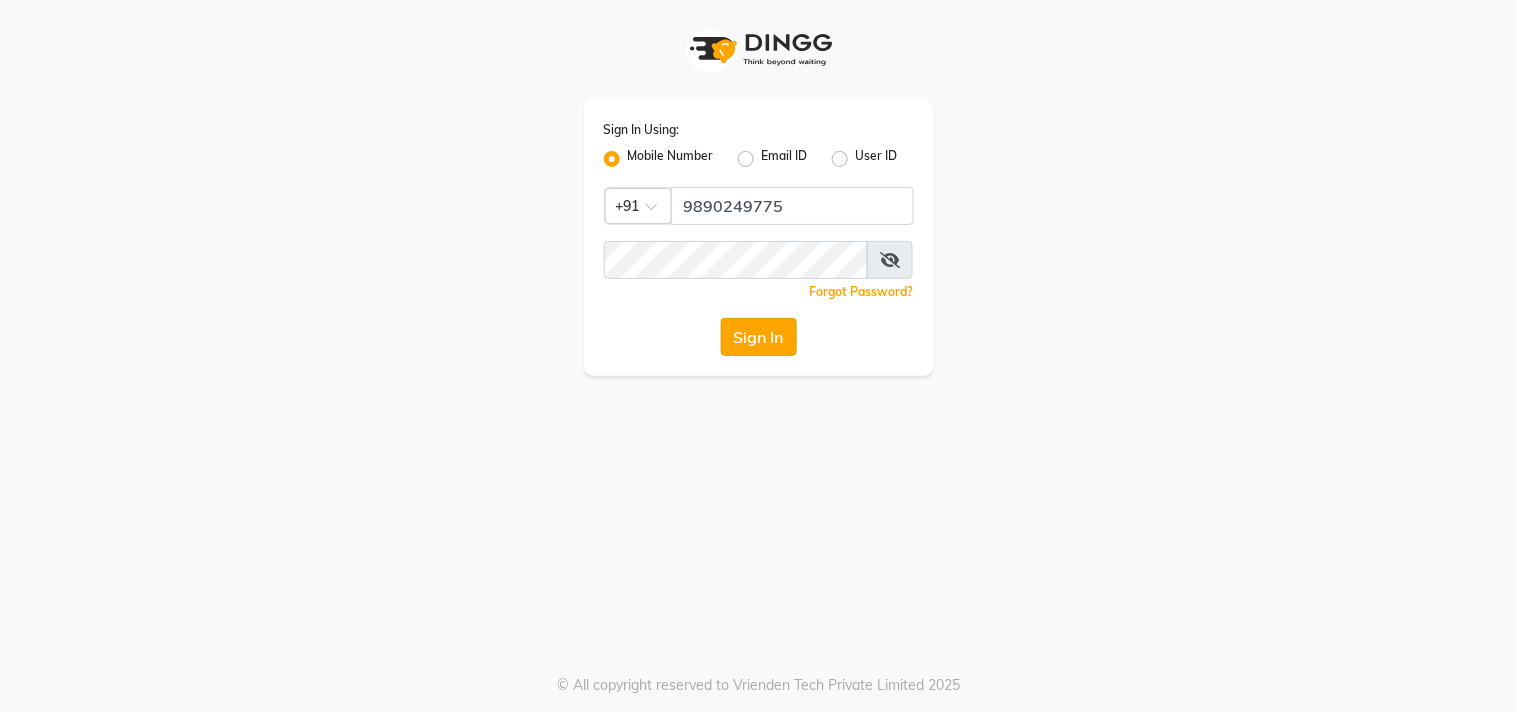 click on "Sign In" 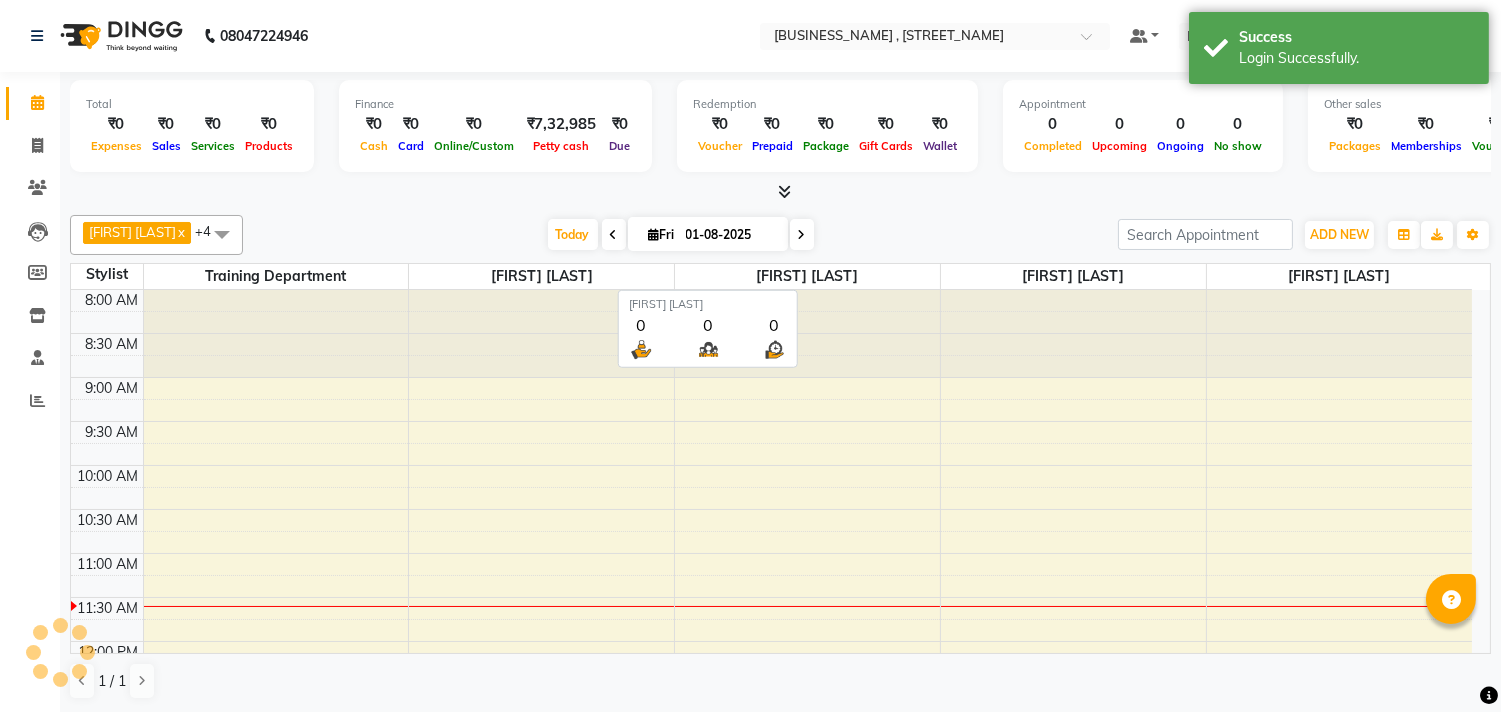 scroll, scrollTop: 0, scrollLeft: 0, axis: both 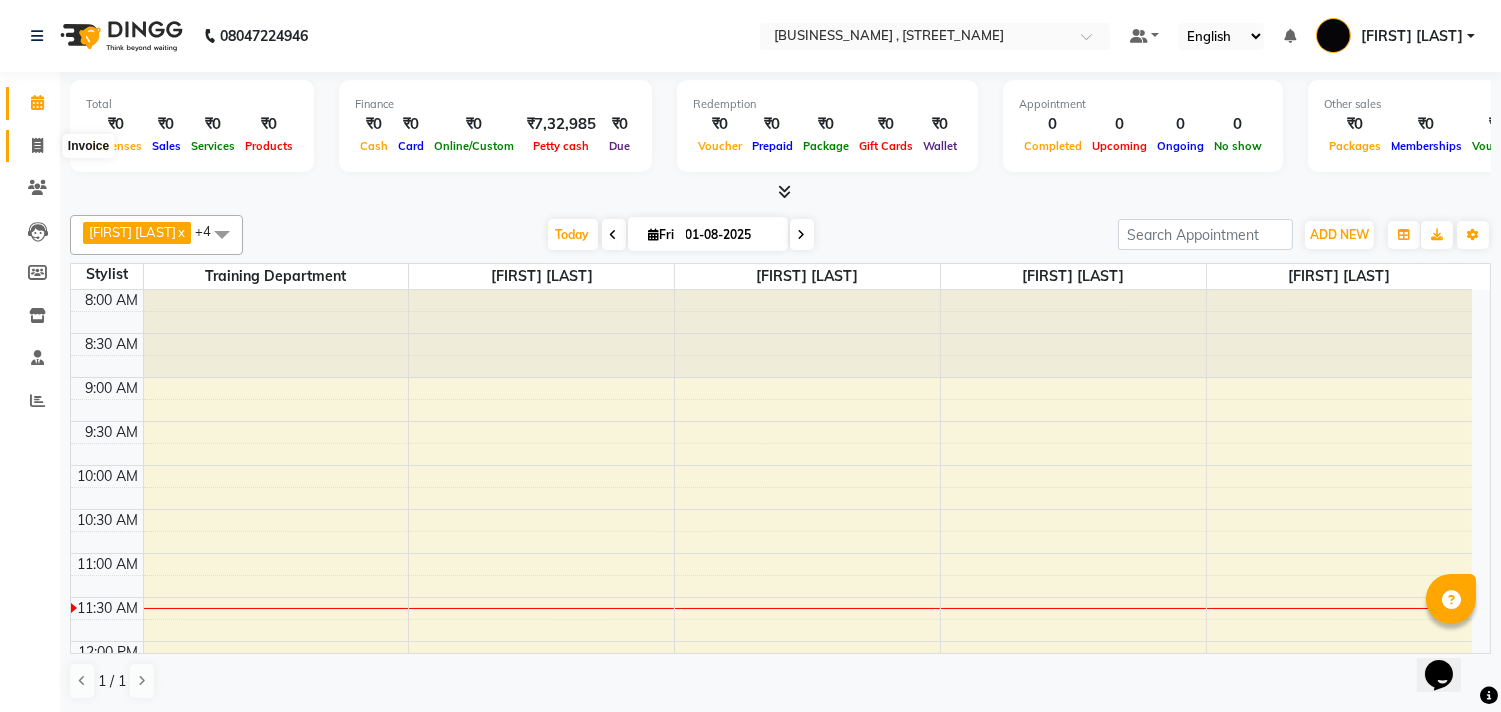 click 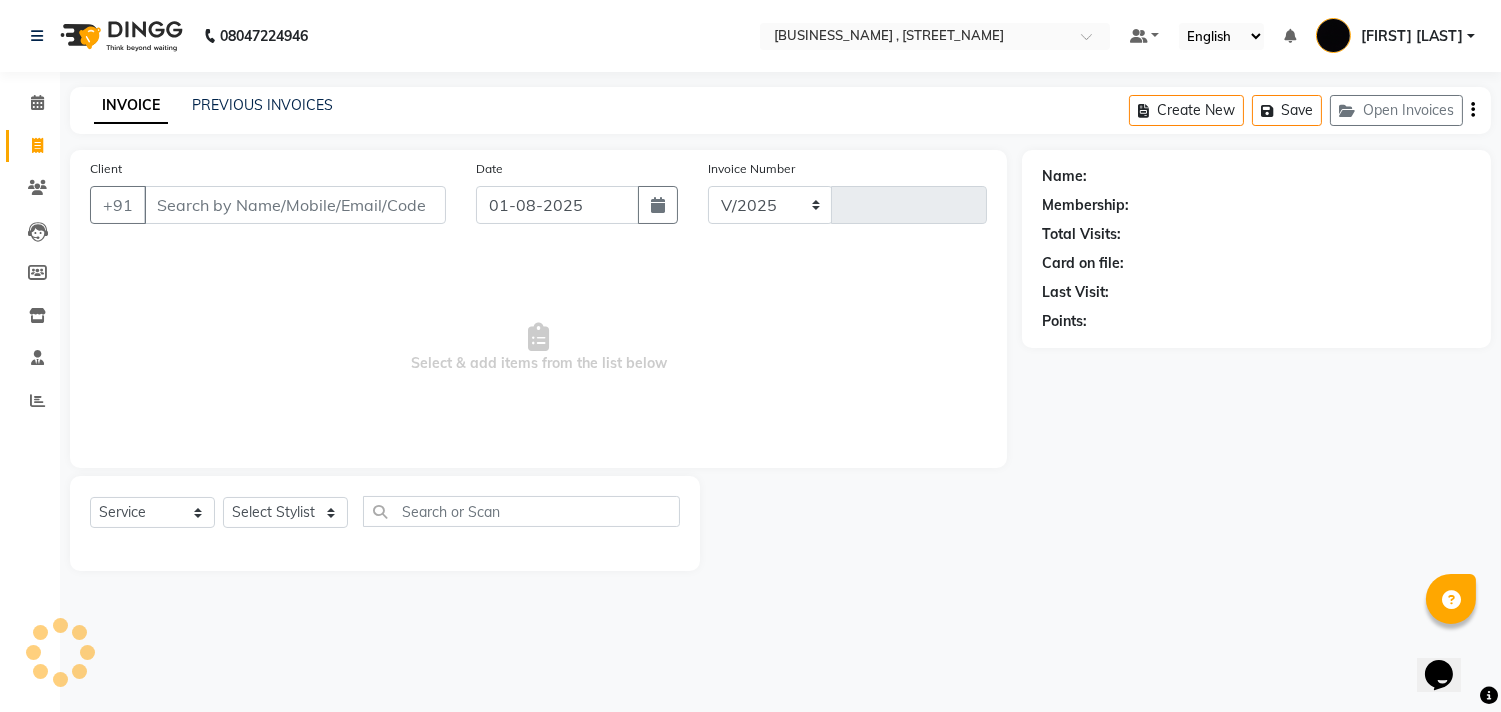 select on "521" 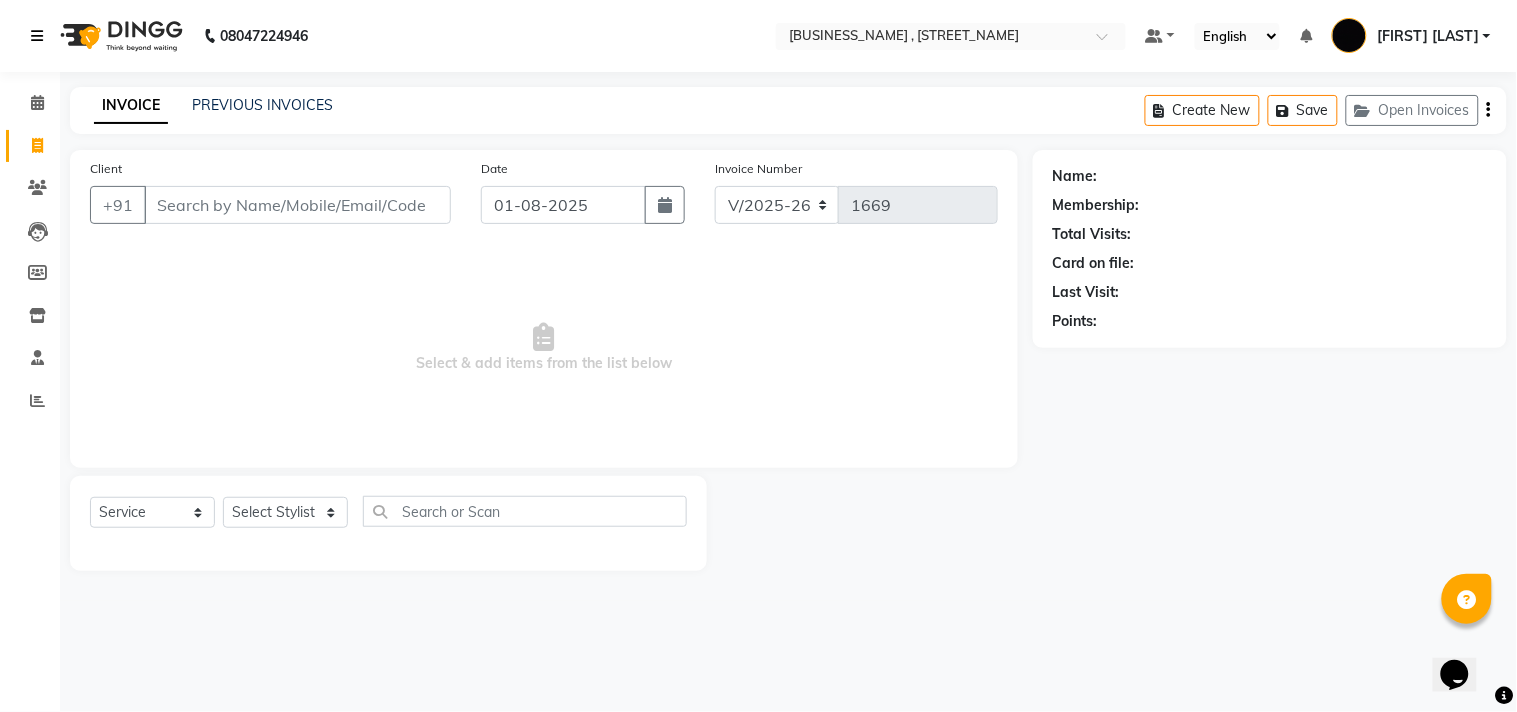 click at bounding box center [37, 36] 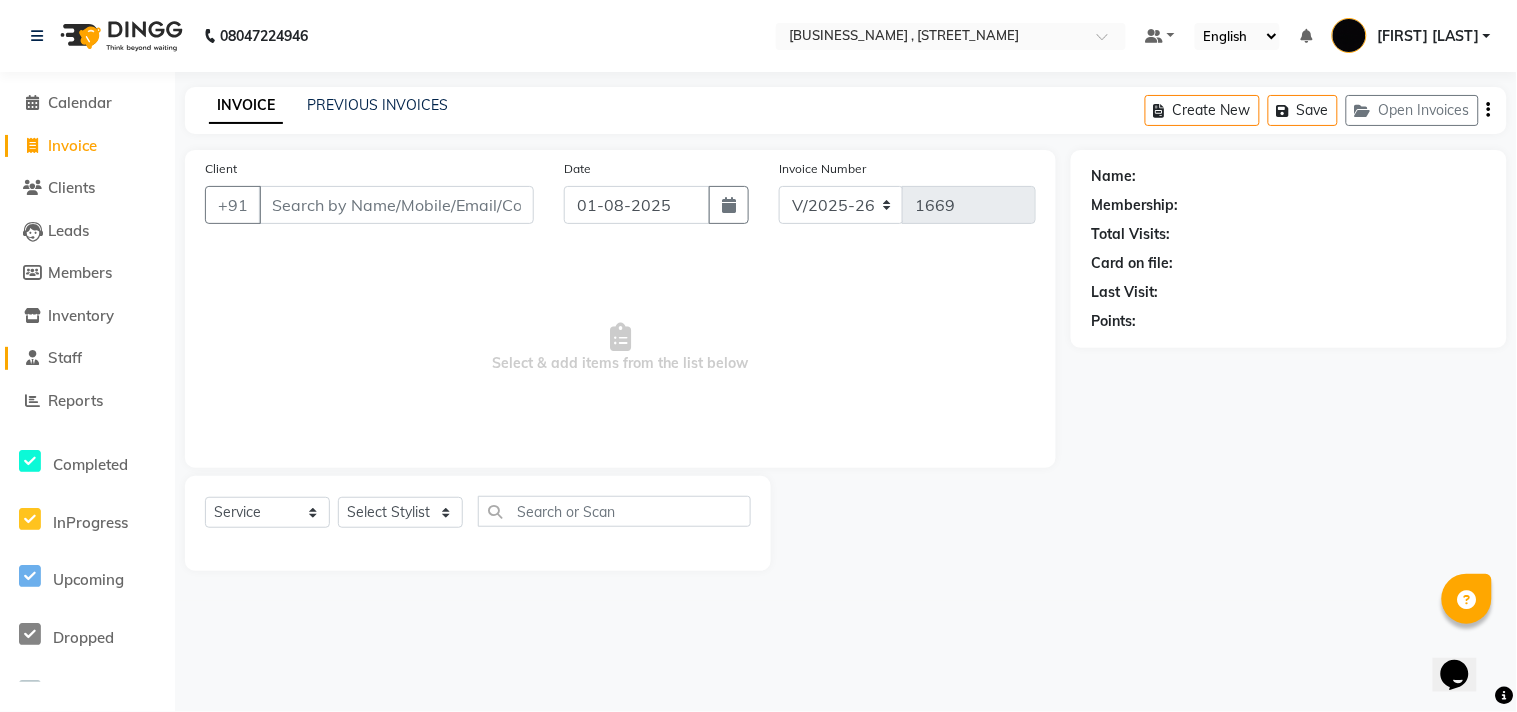 click on "Staff" 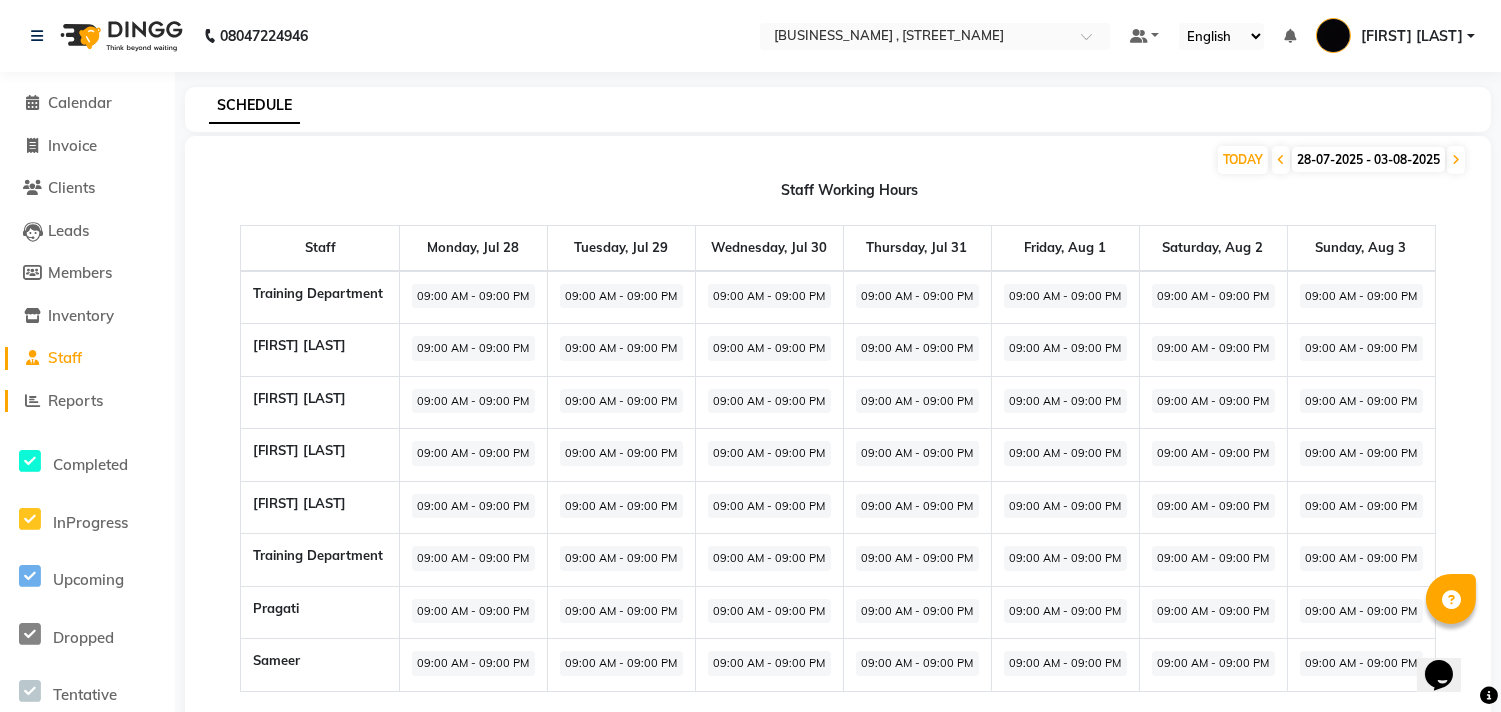 click on "Reports" 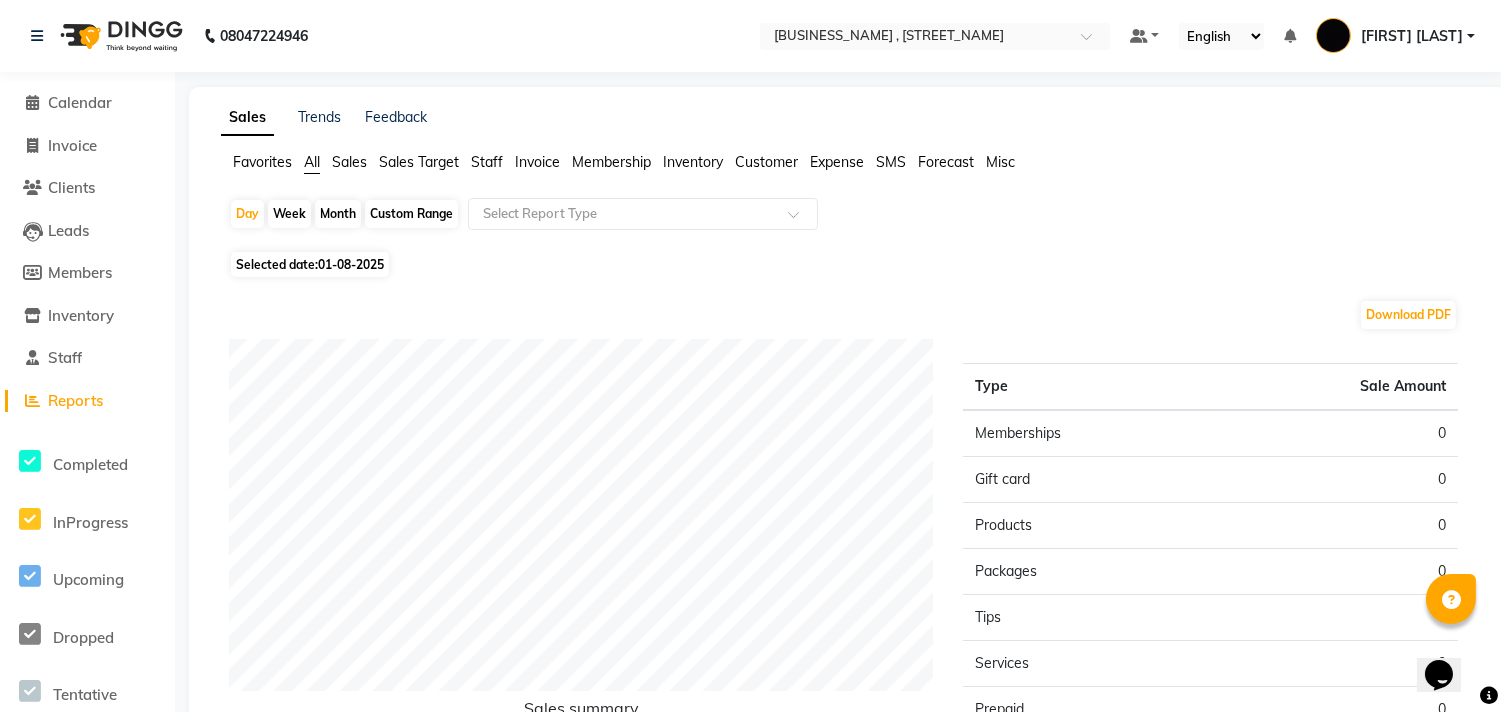 click on "Month" 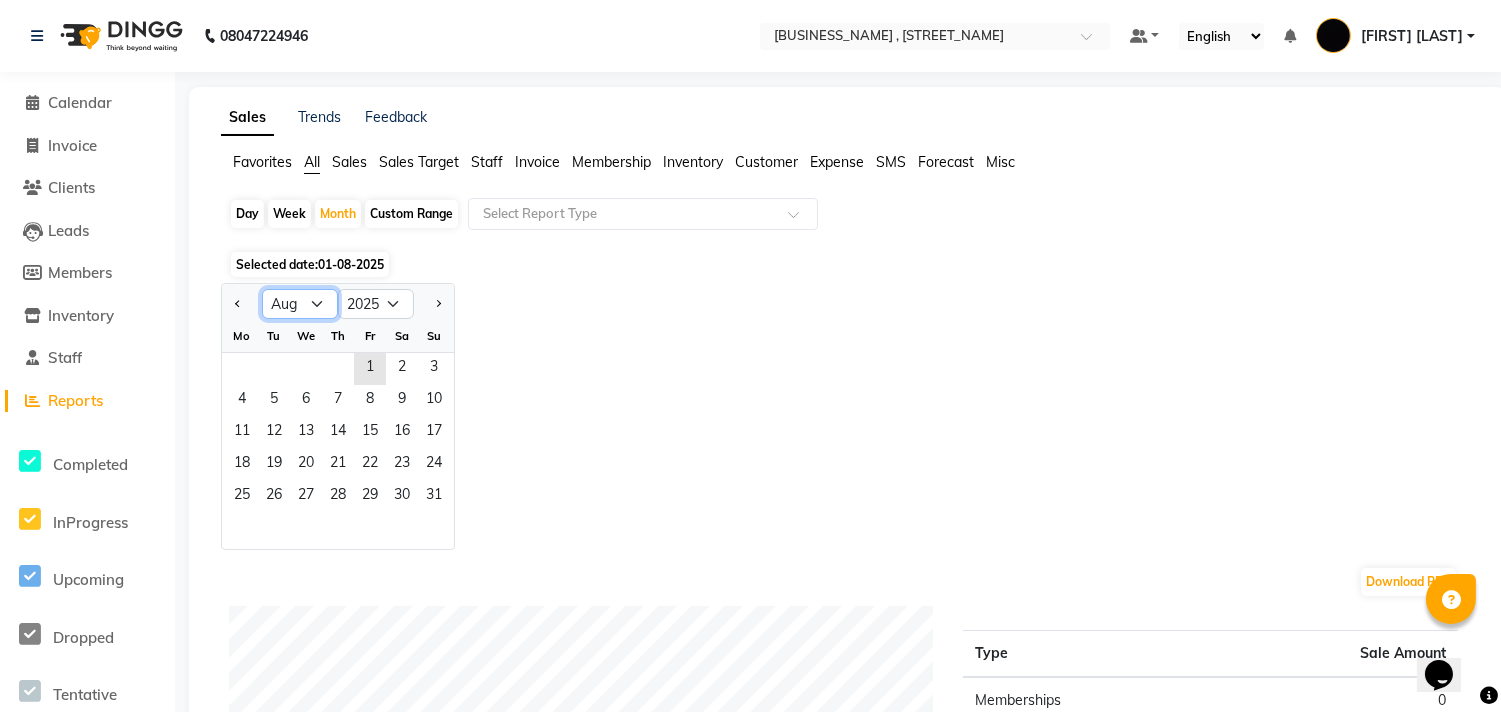 click on "Jan Feb Mar Apr May Jun Jul Aug Sep Oct Nov Dec" 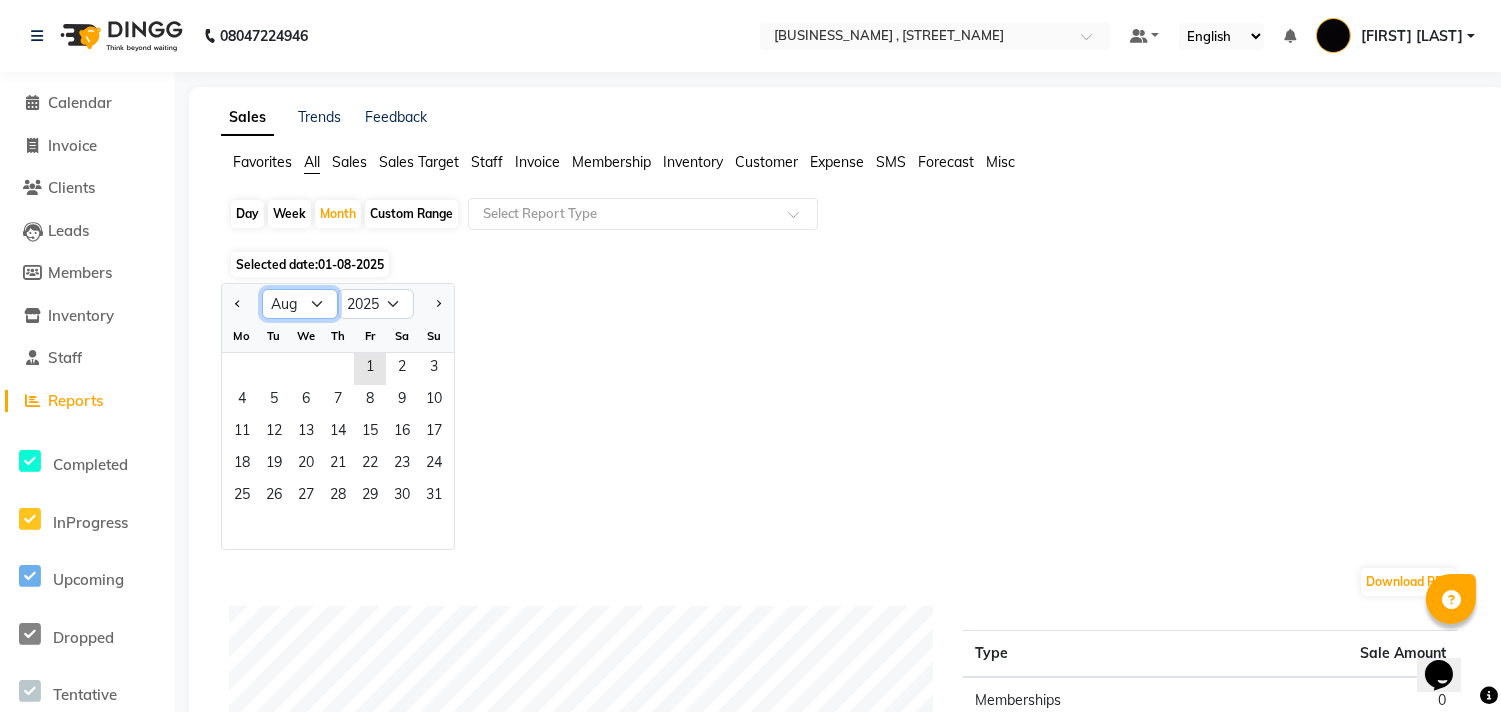 select on "7" 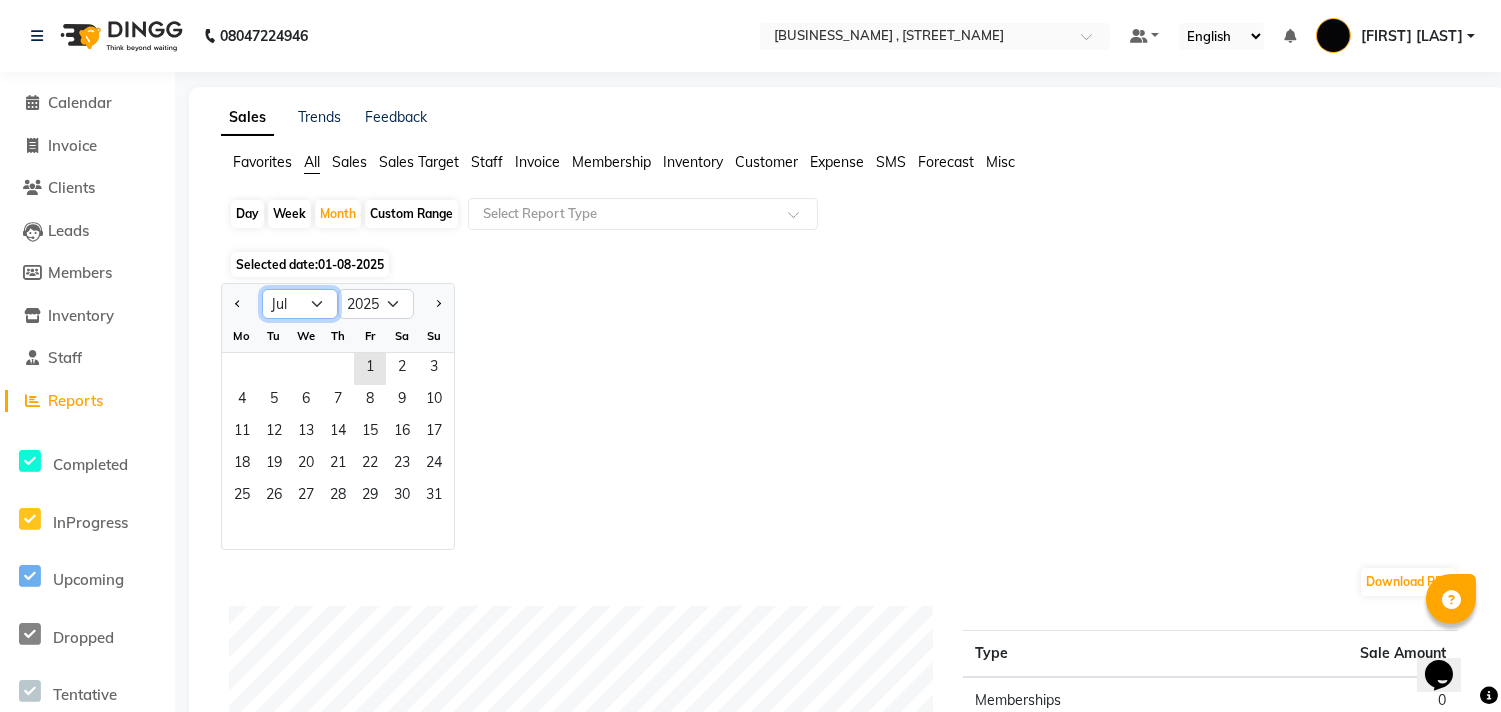 click on "Jan Feb Mar Apr May Jun Jul Aug Sep Oct Nov Dec" 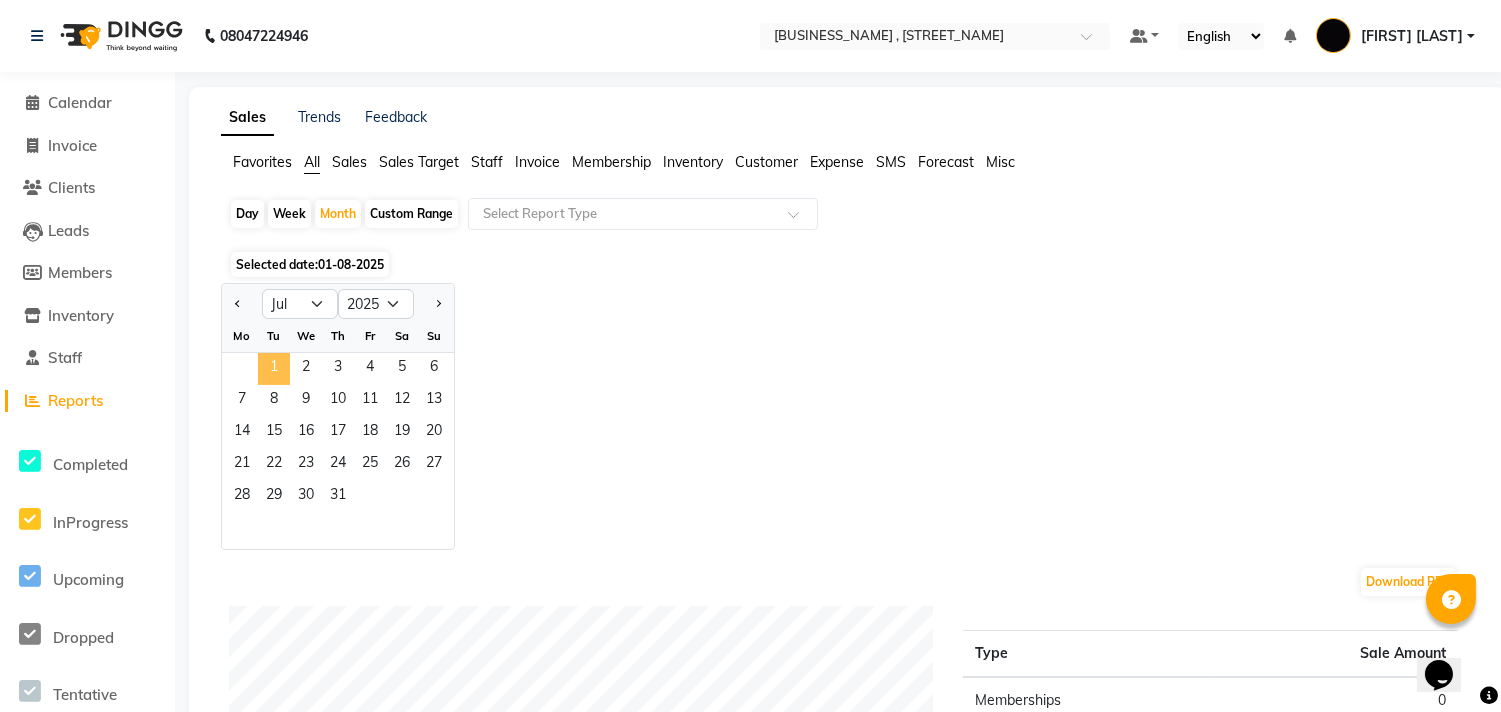click on "1" 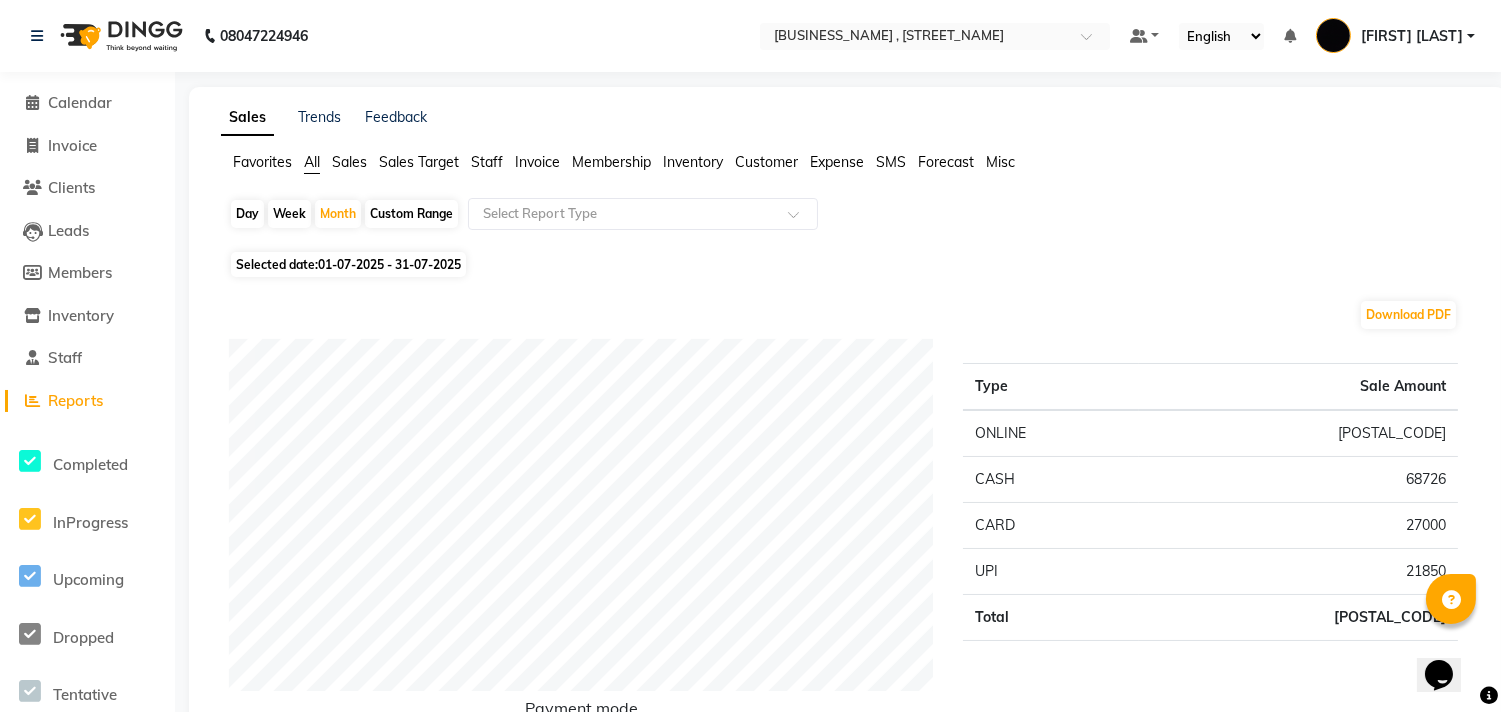 click on "Custom Range" 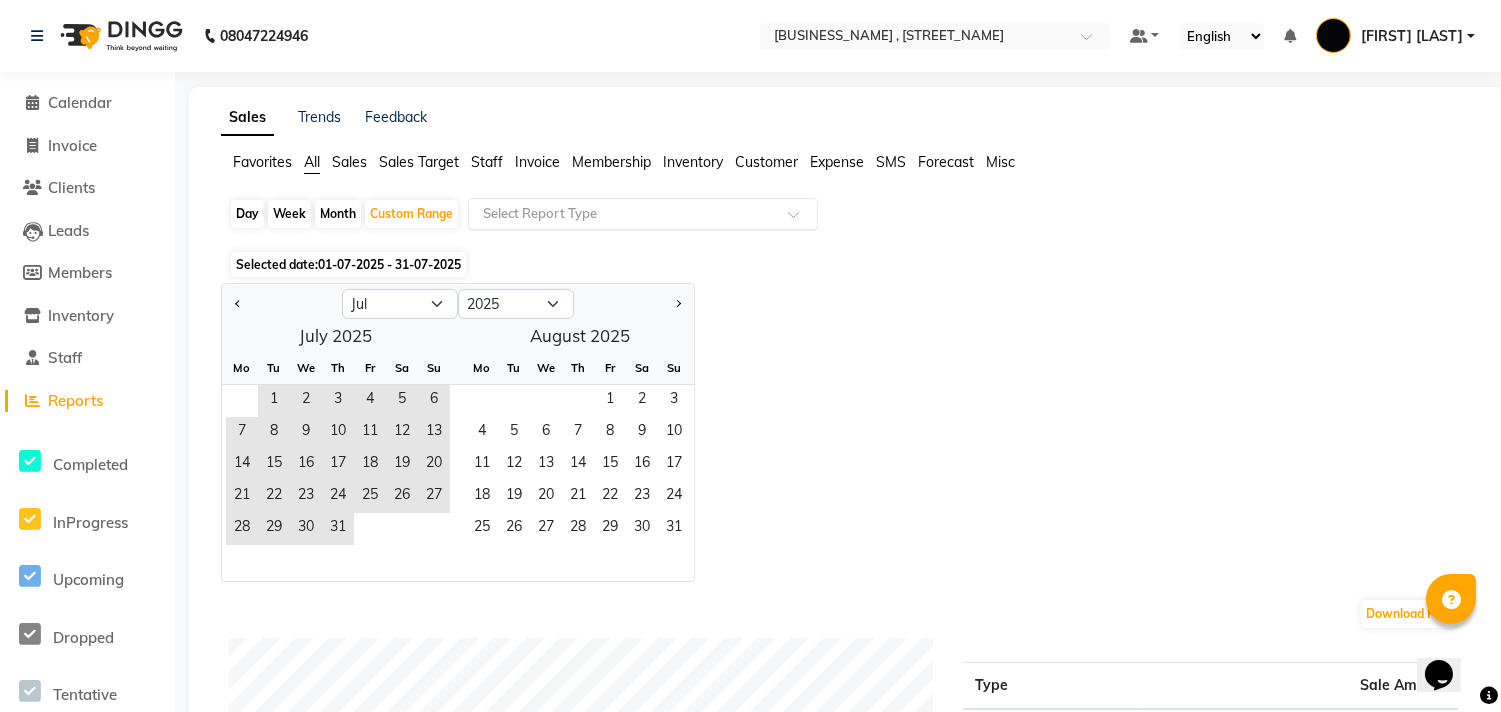 click 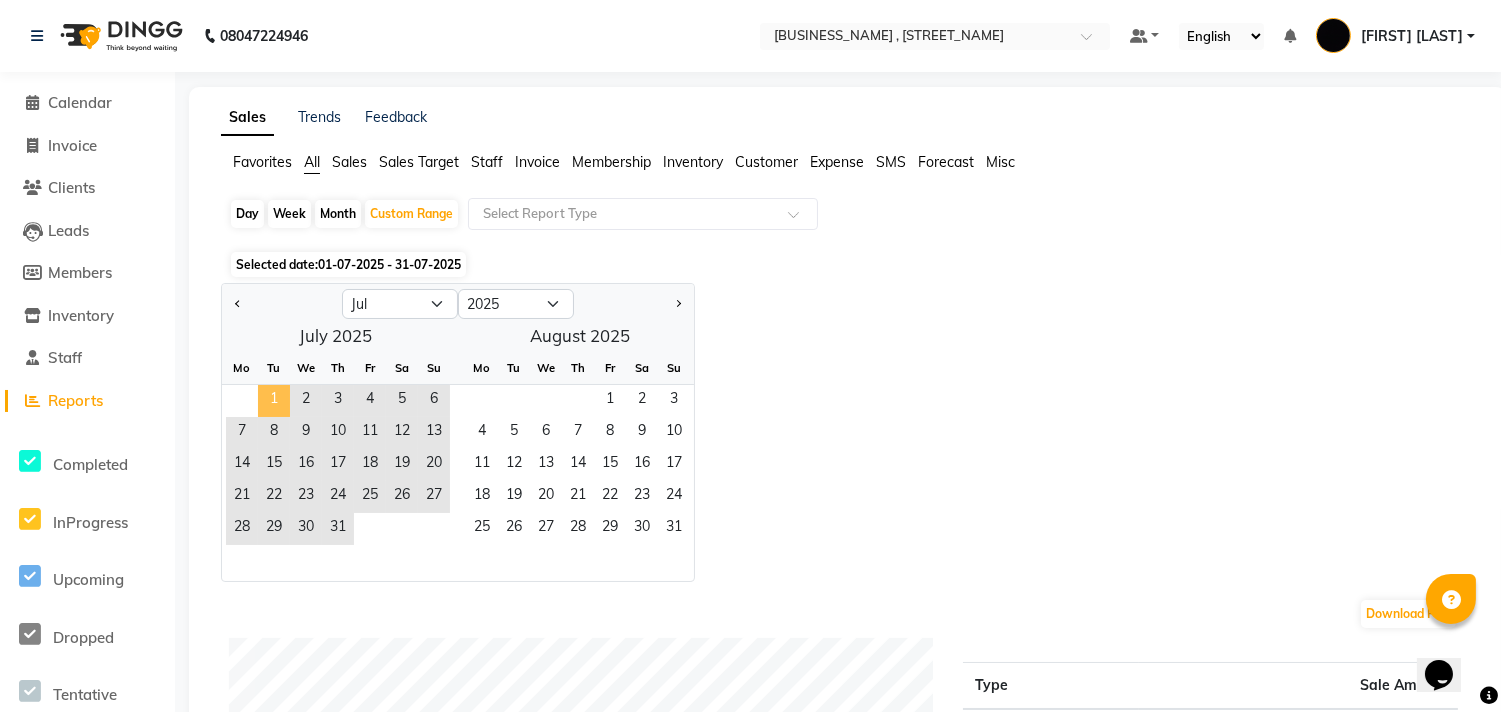 click on "1" 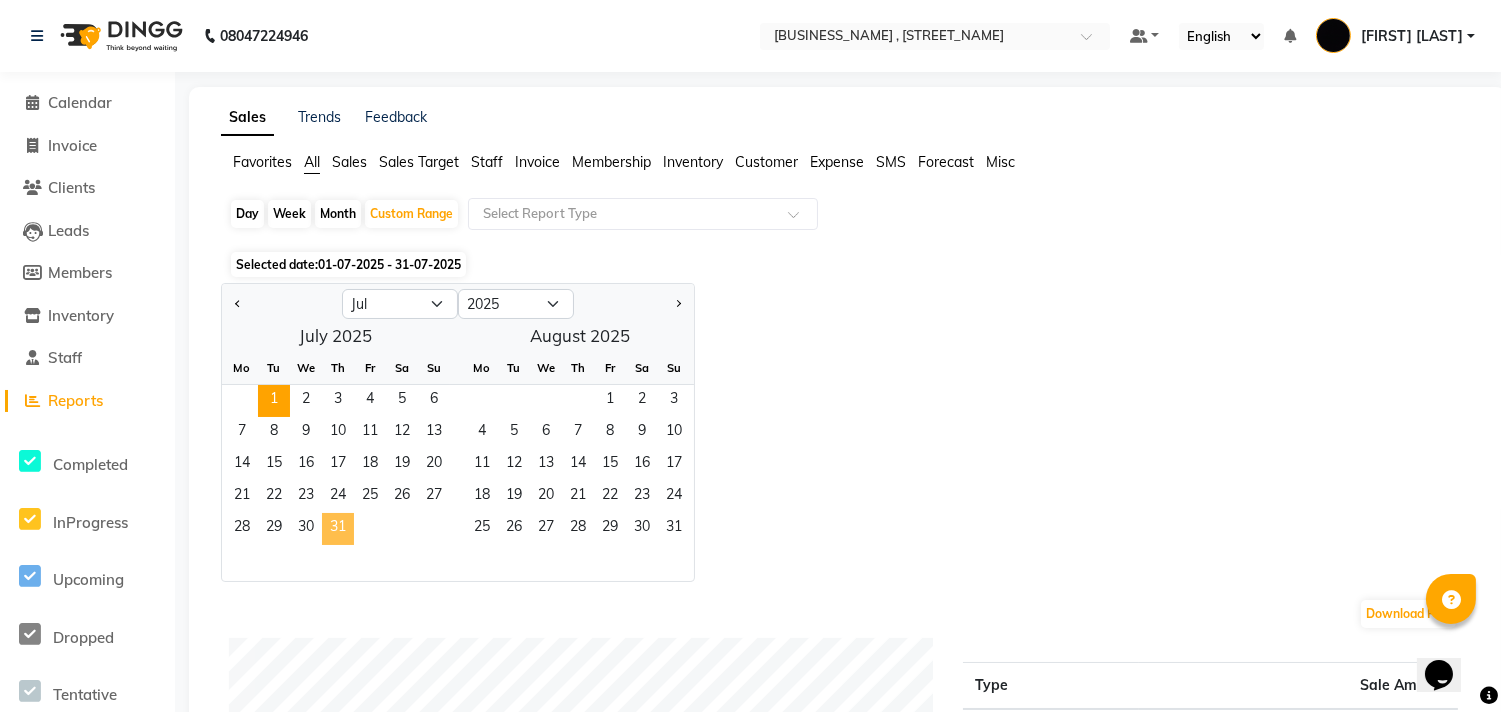 click on "31" 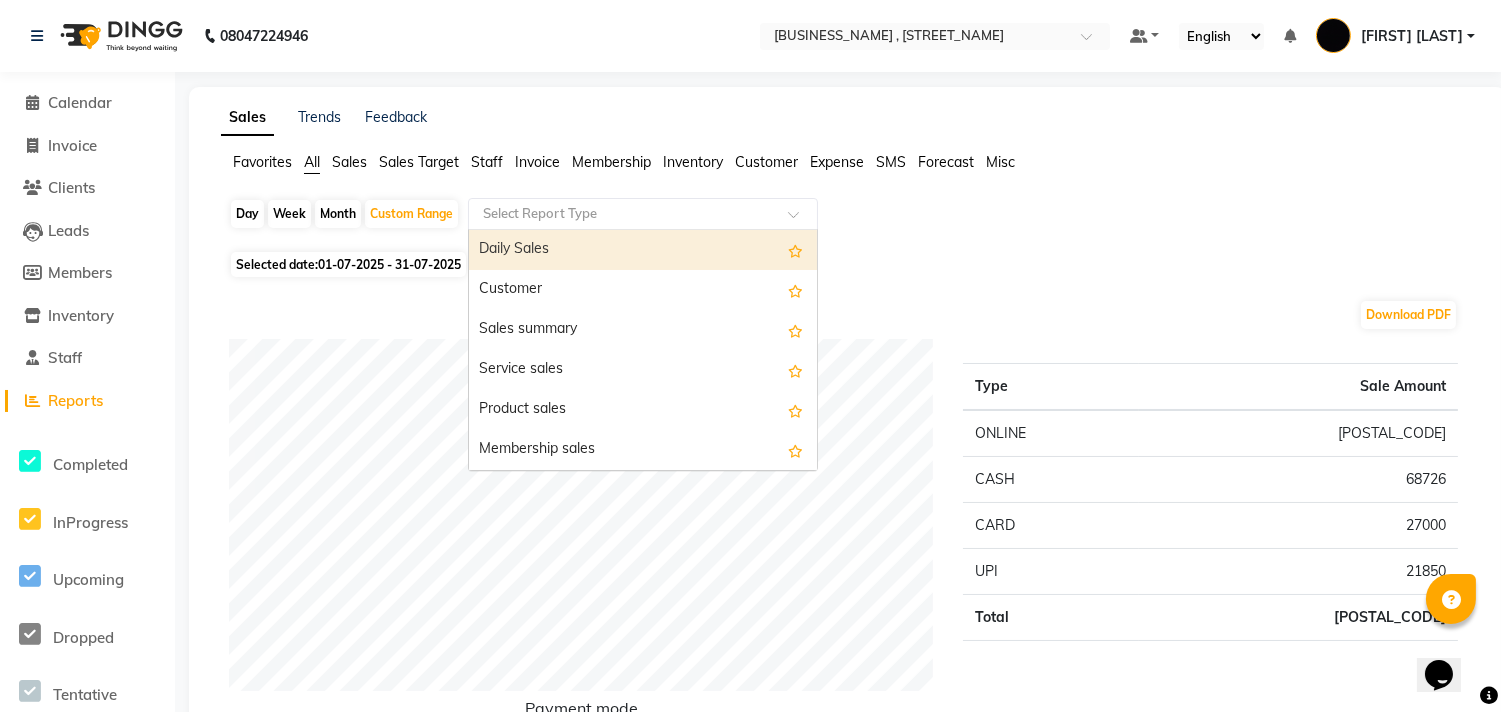 click 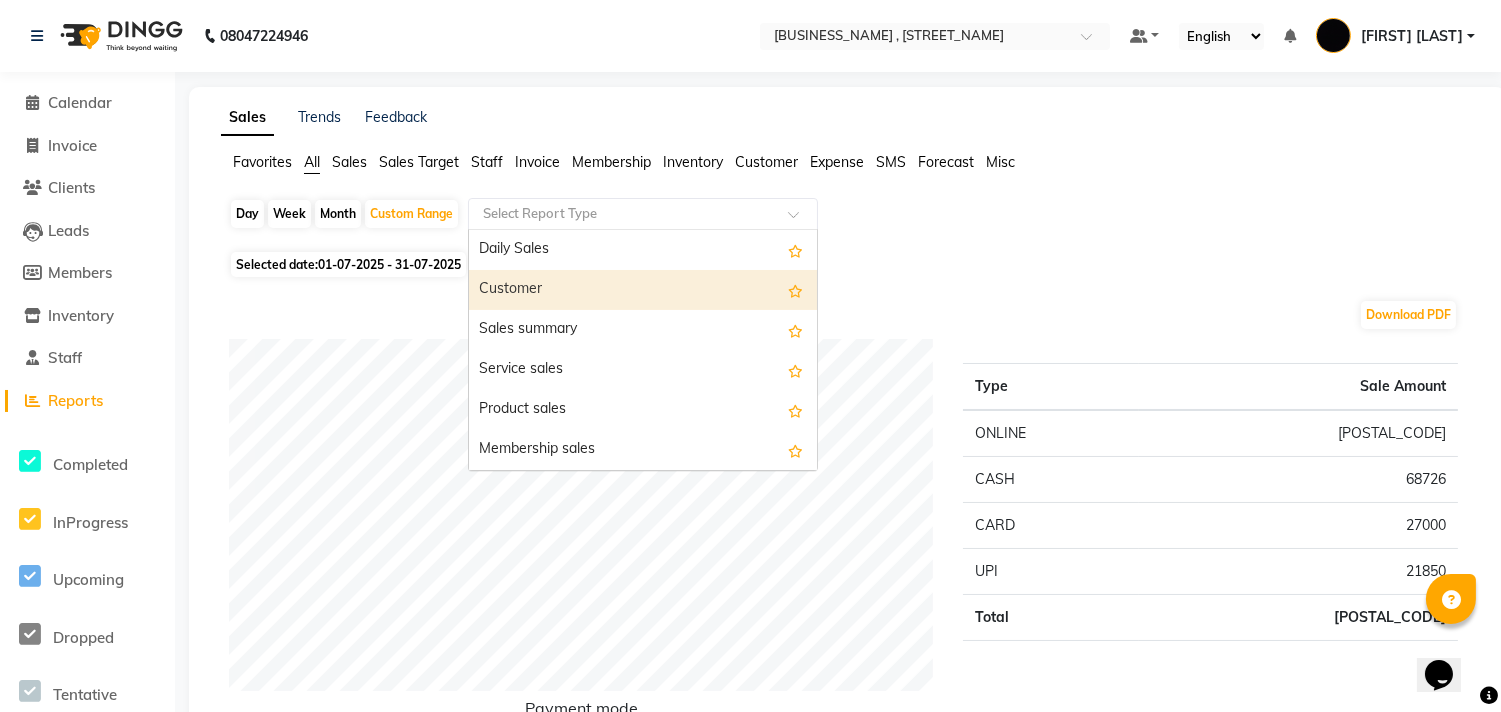 click on "Customer" at bounding box center (643, 290) 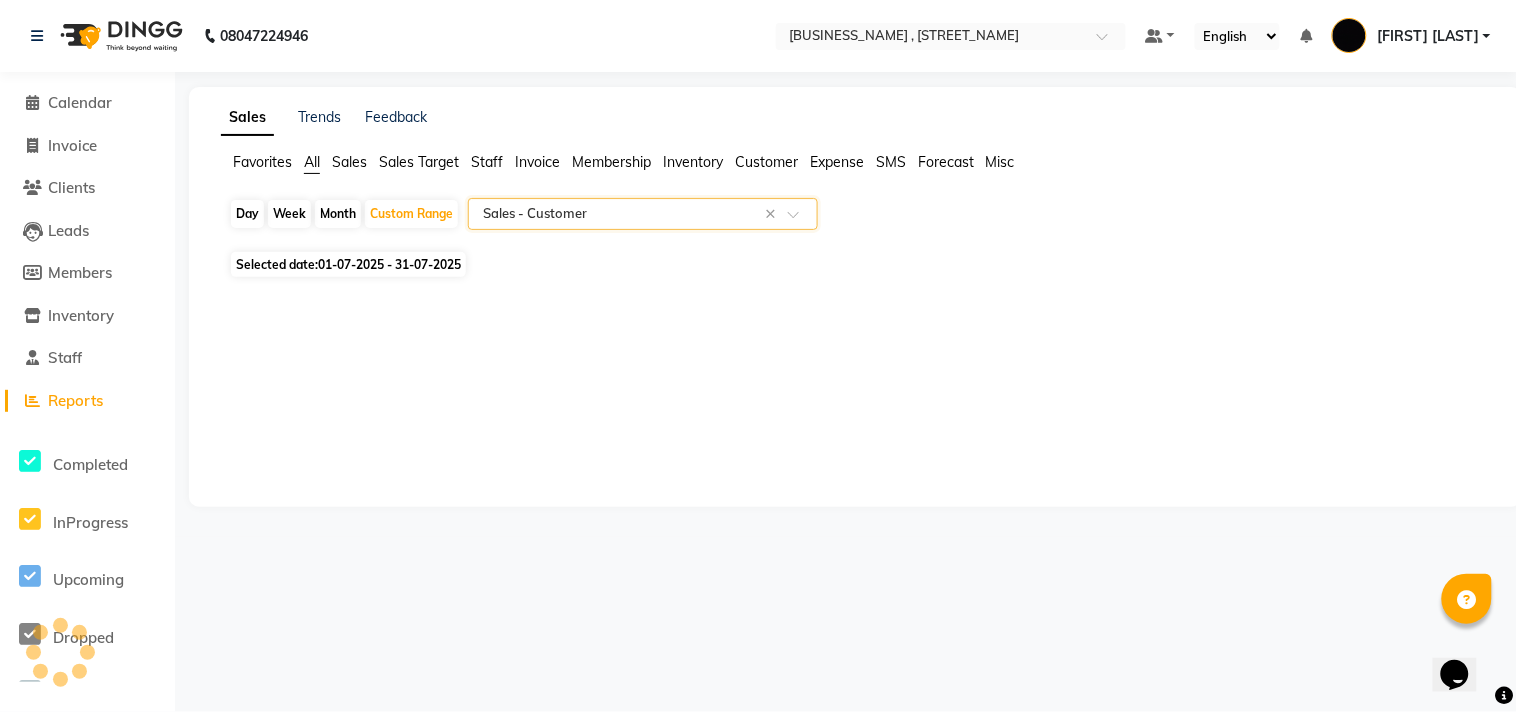 select on "full_report" 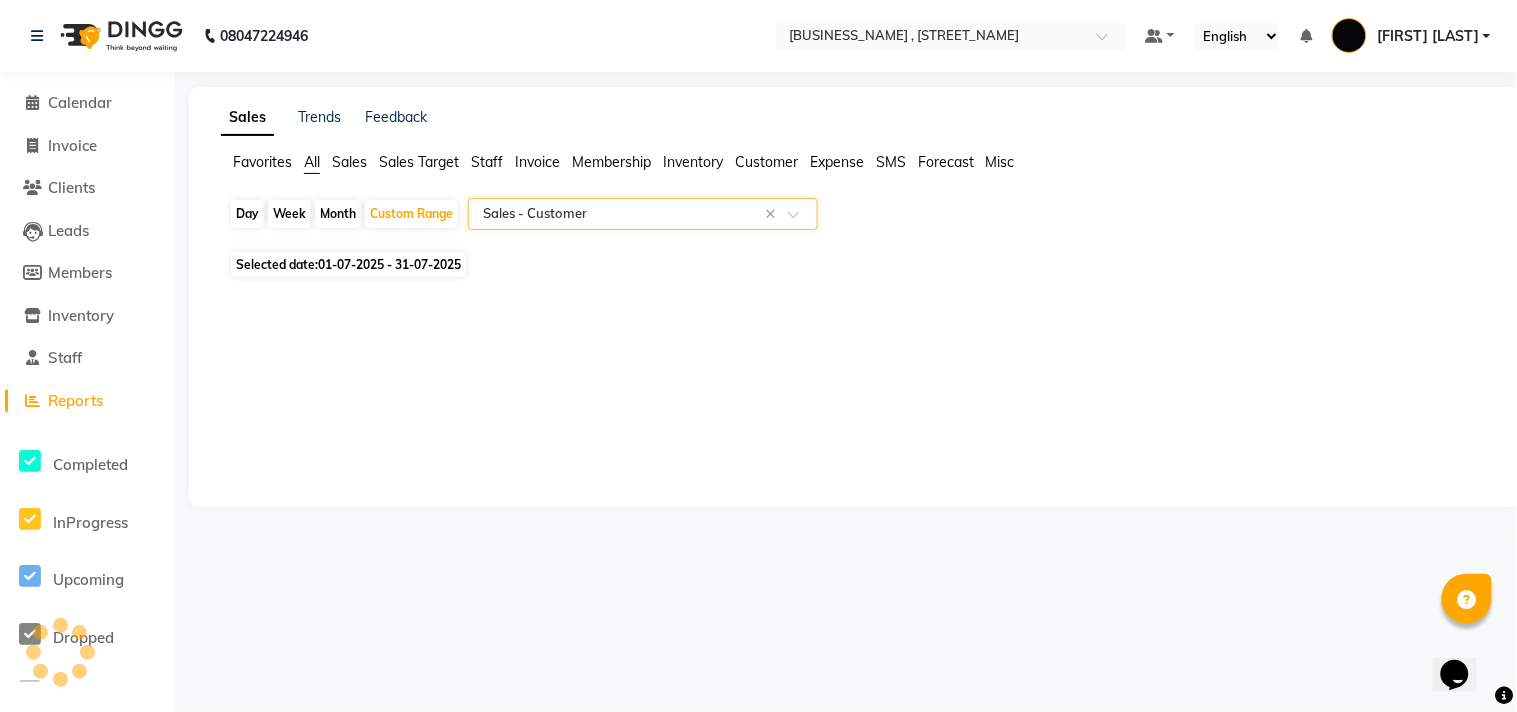 select on "csv" 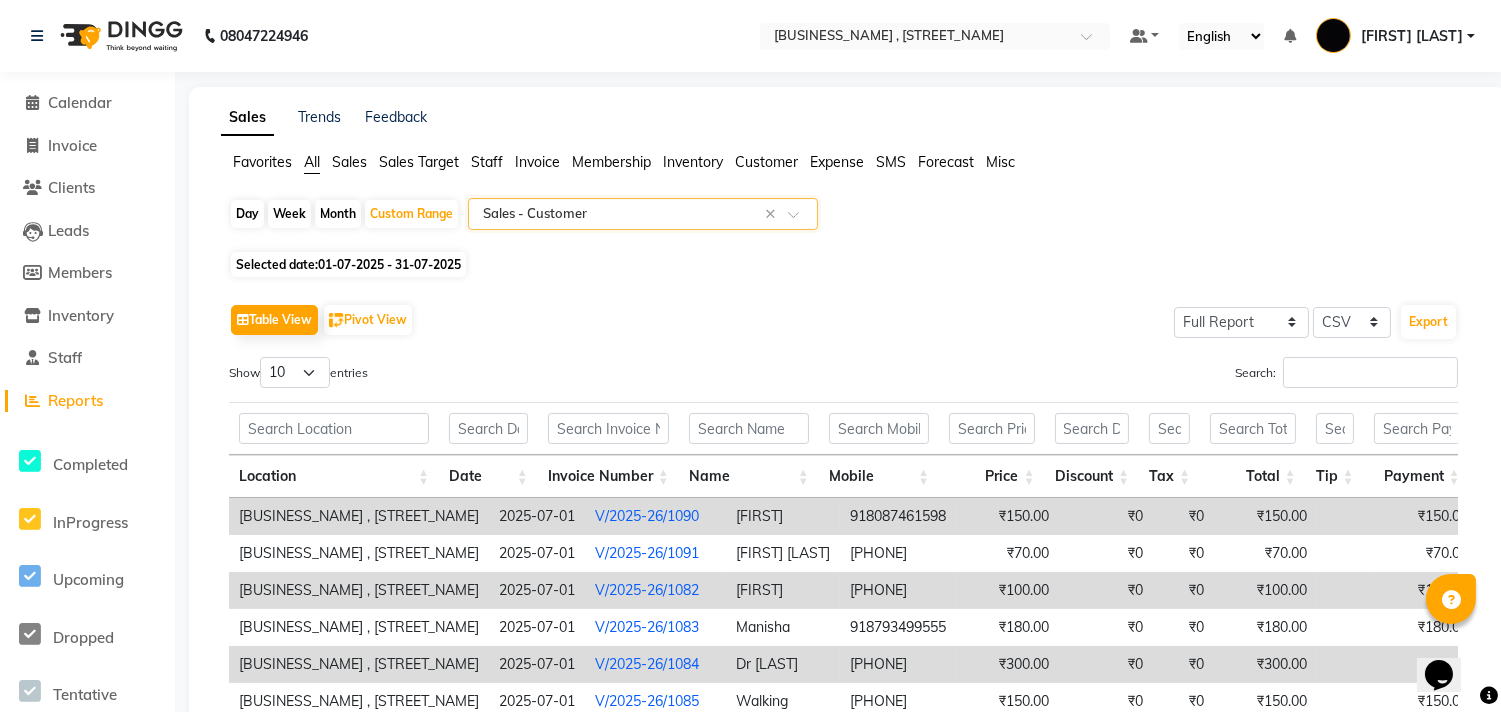 click 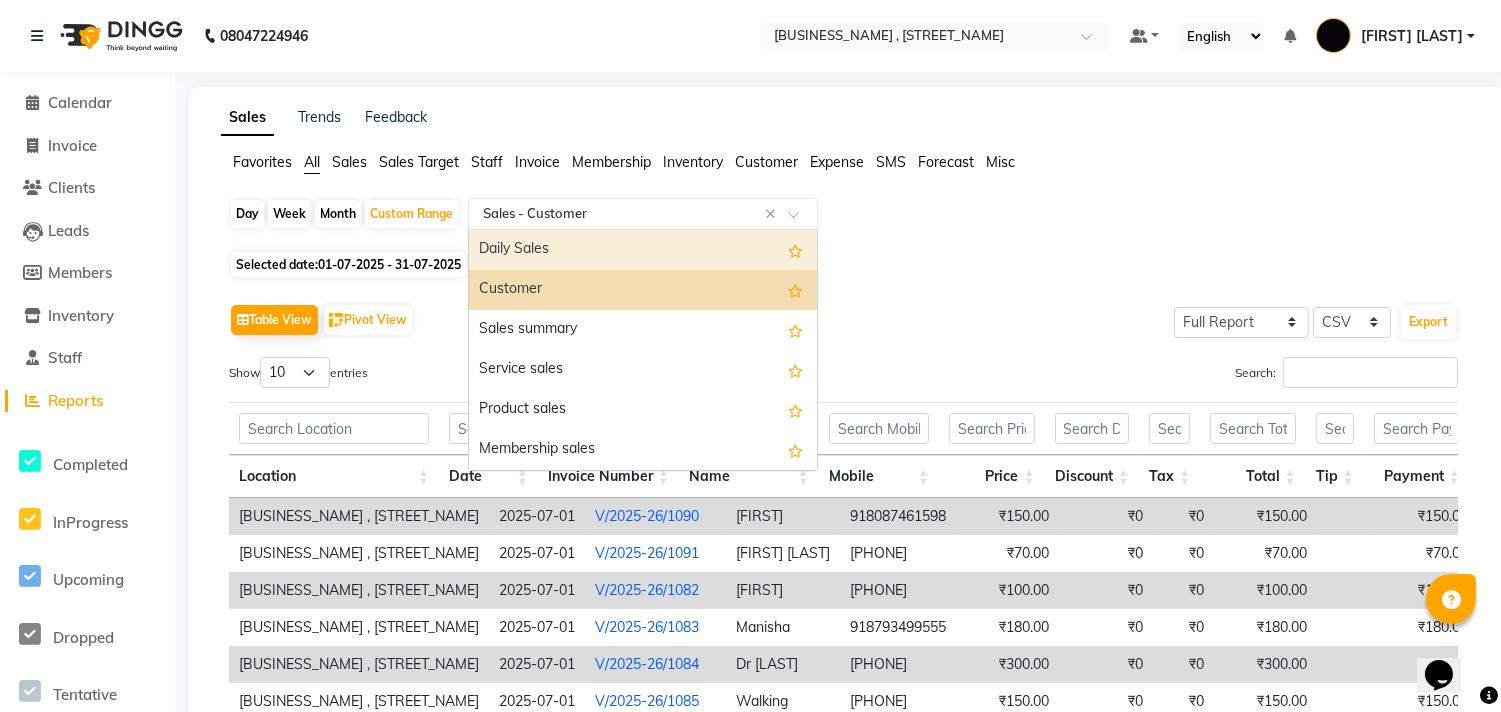 click on "Daily Sales" at bounding box center [643, 250] 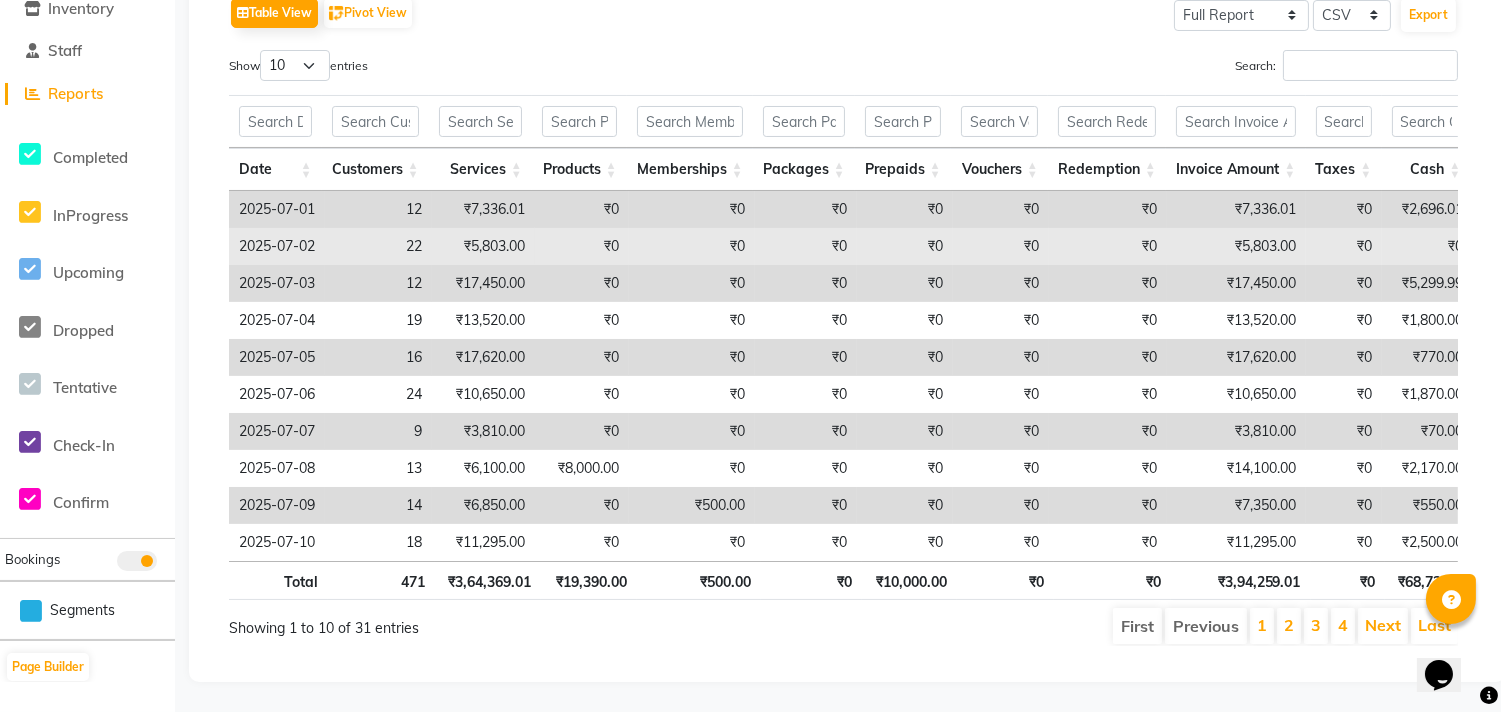 scroll, scrollTop: 333, scrollLeft: 0, axis: vertical 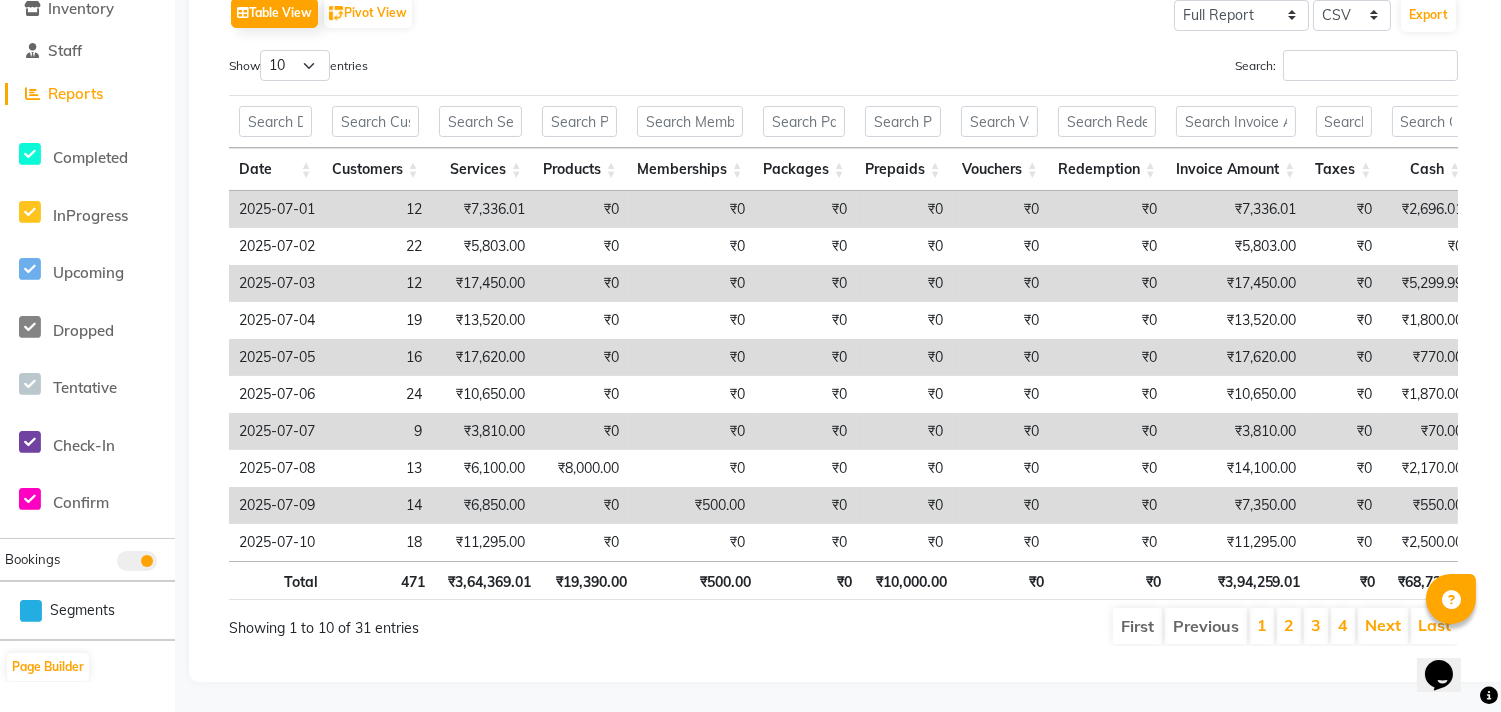 click on "First Previous 1 2 3 4 Next Last" at bounding box center [1106, 626] 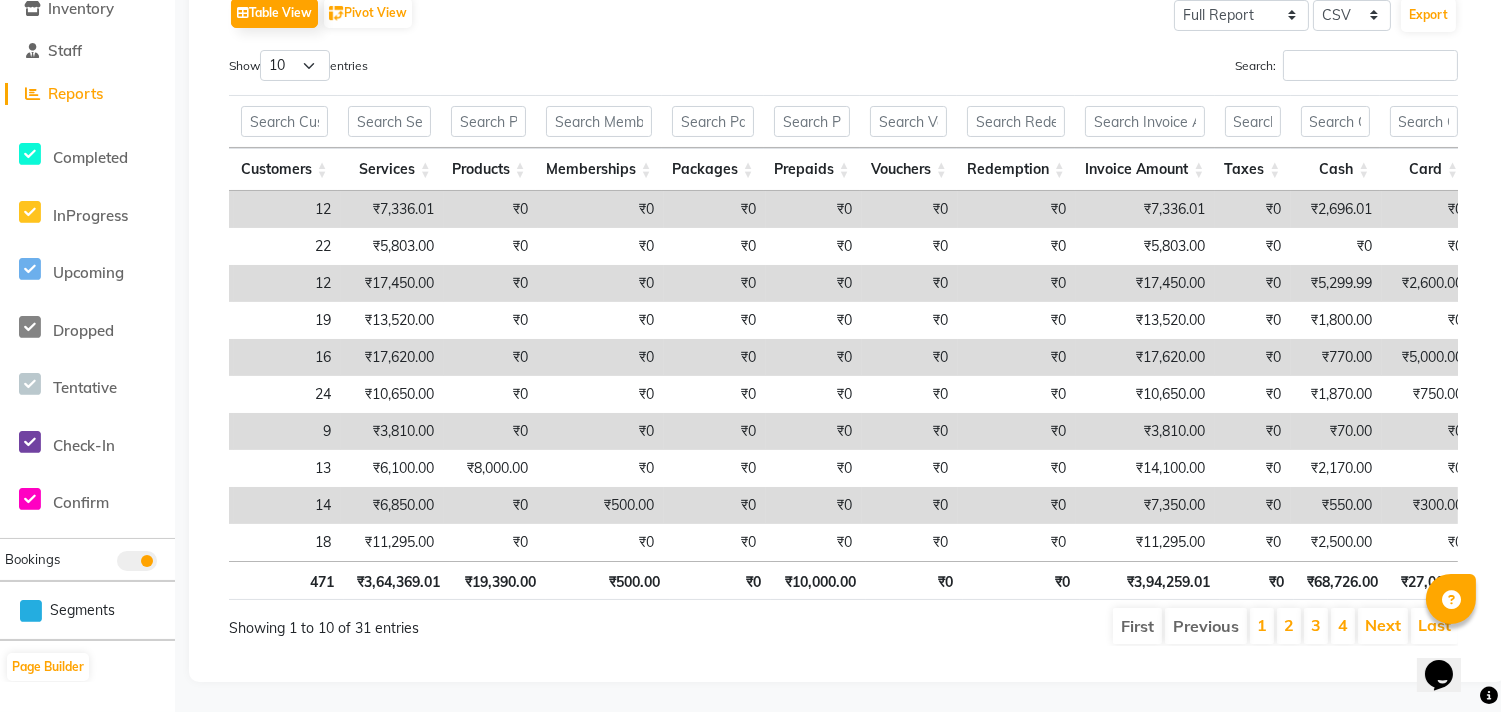 scroll, scrollTop: 0, scrollLeft: 36, axis: horizontal 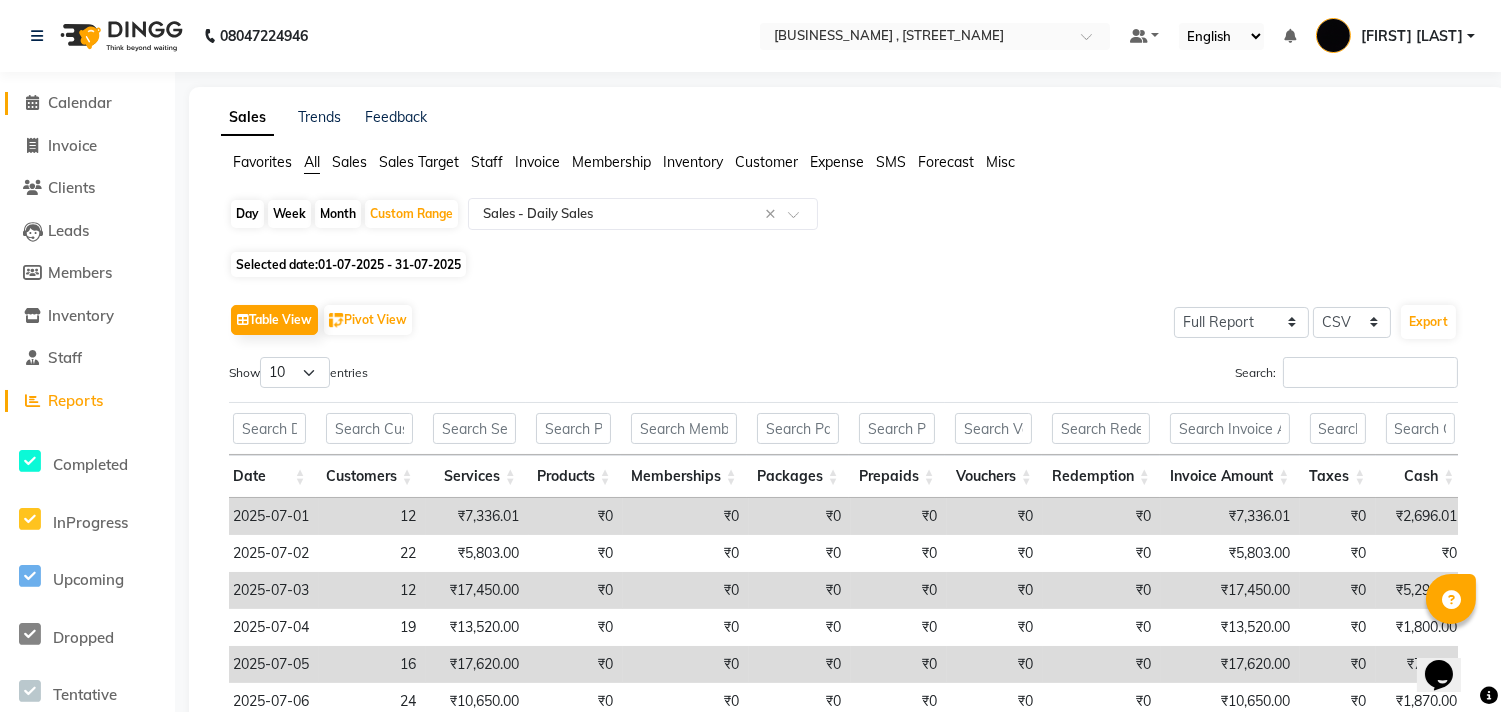 click on "Calendar" 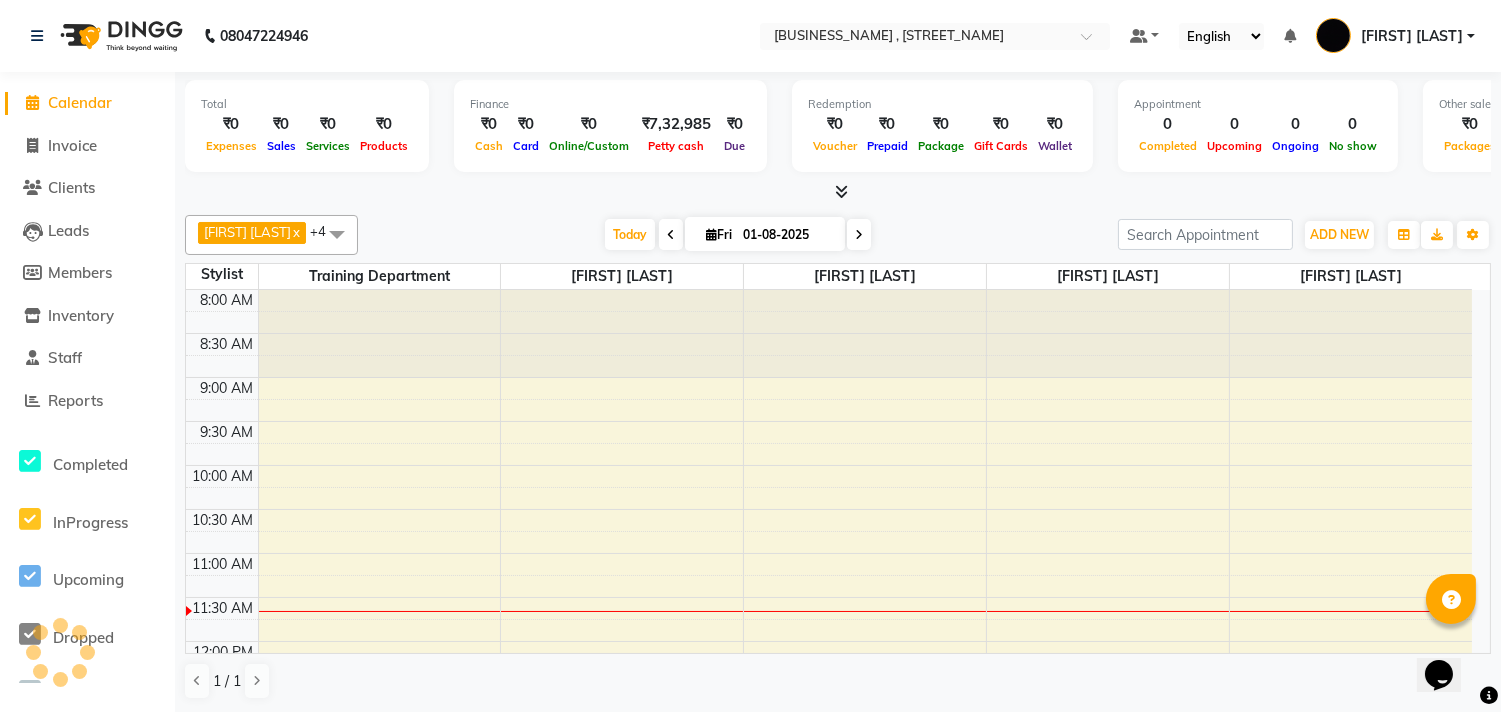 scroll, scrollTop: 0, scrollLeft: 0, axis: both 